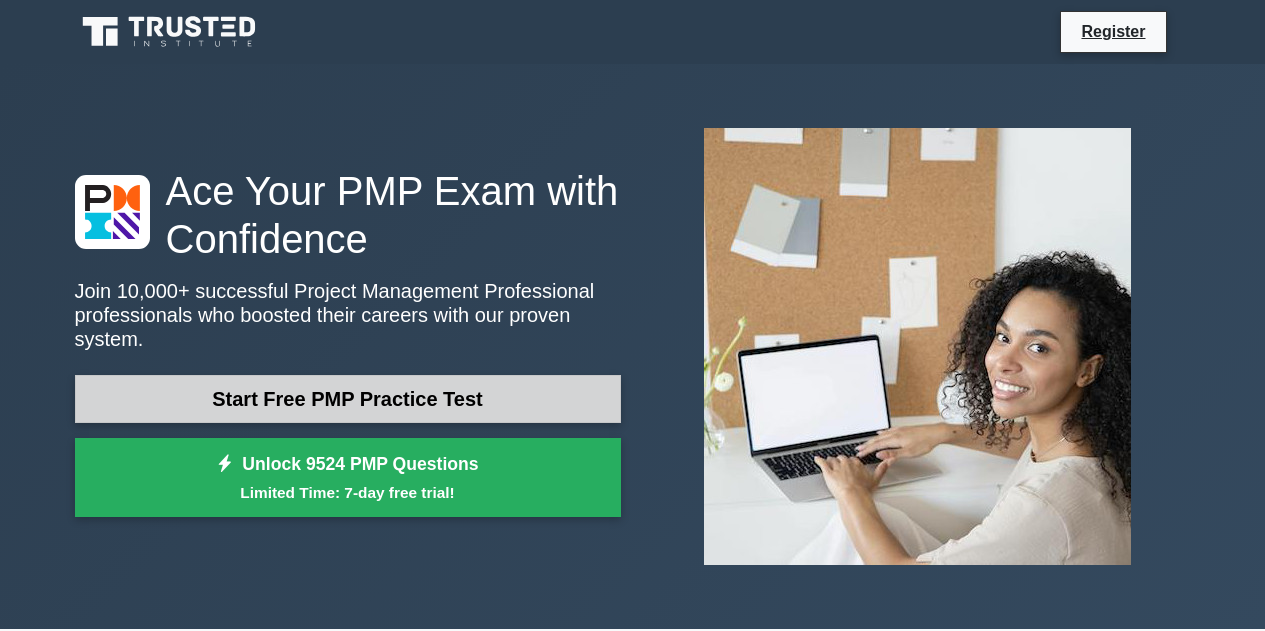 scroll, scrollTop: 0, scrollLeft: 0, axis: both 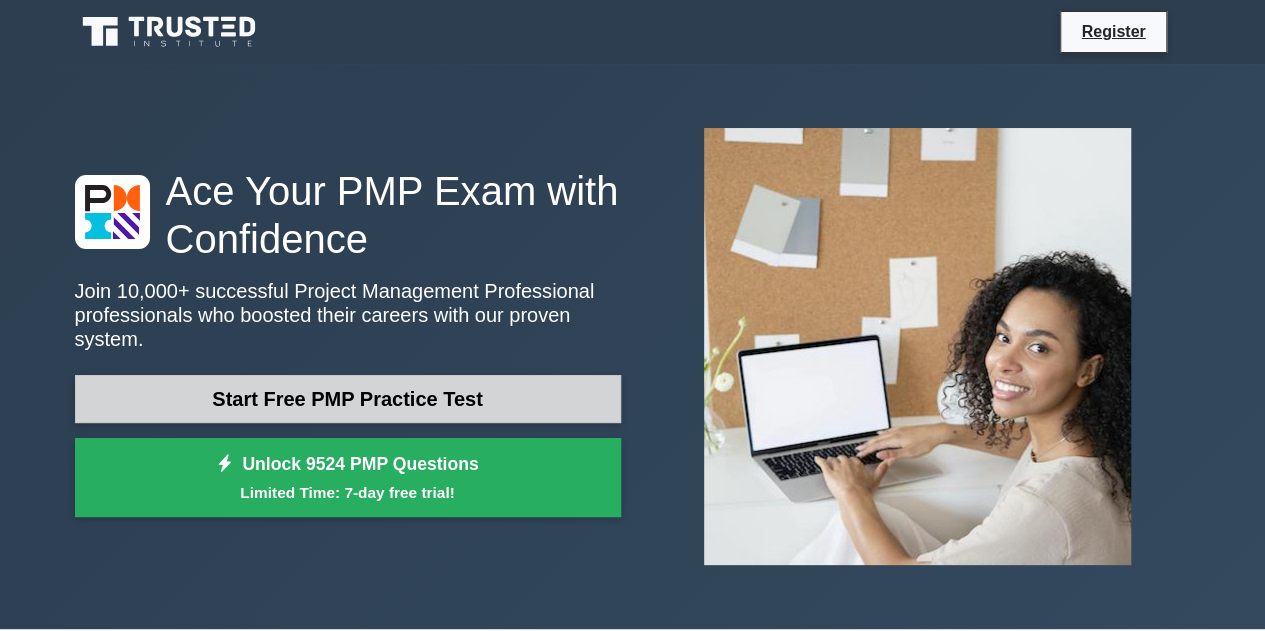 click on "Start Free PMP Practice Test" at bounding box center [348, 399] 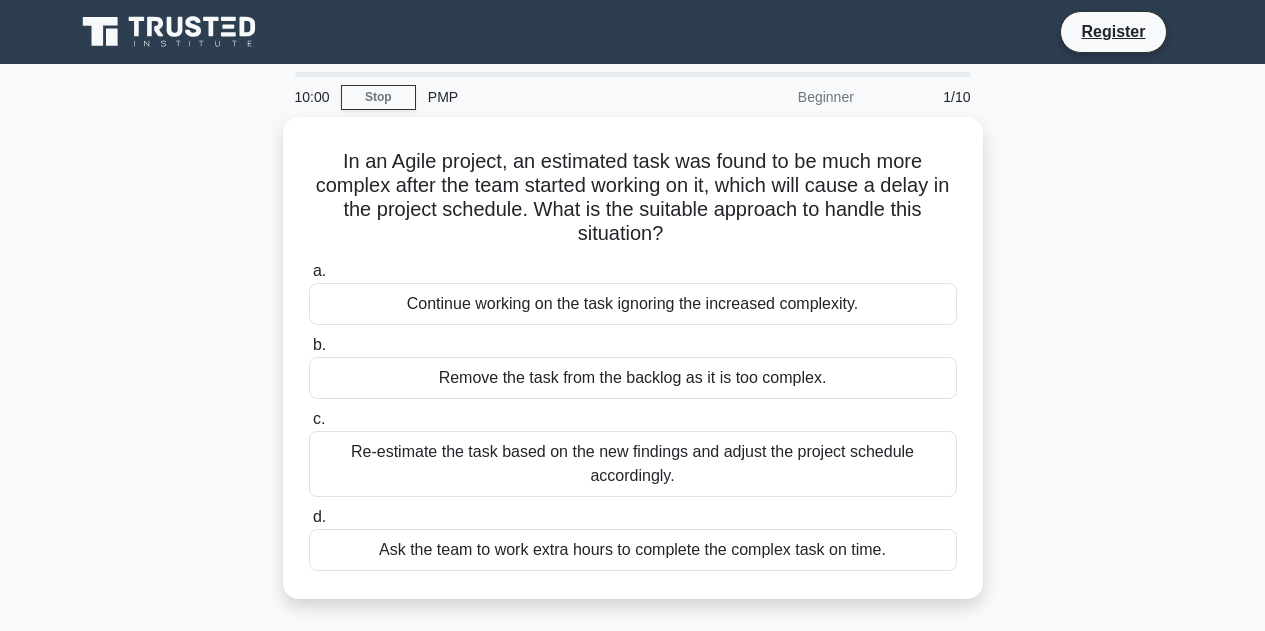 scroll, scrollTop: 0, scrollLeft: 0, axis: both 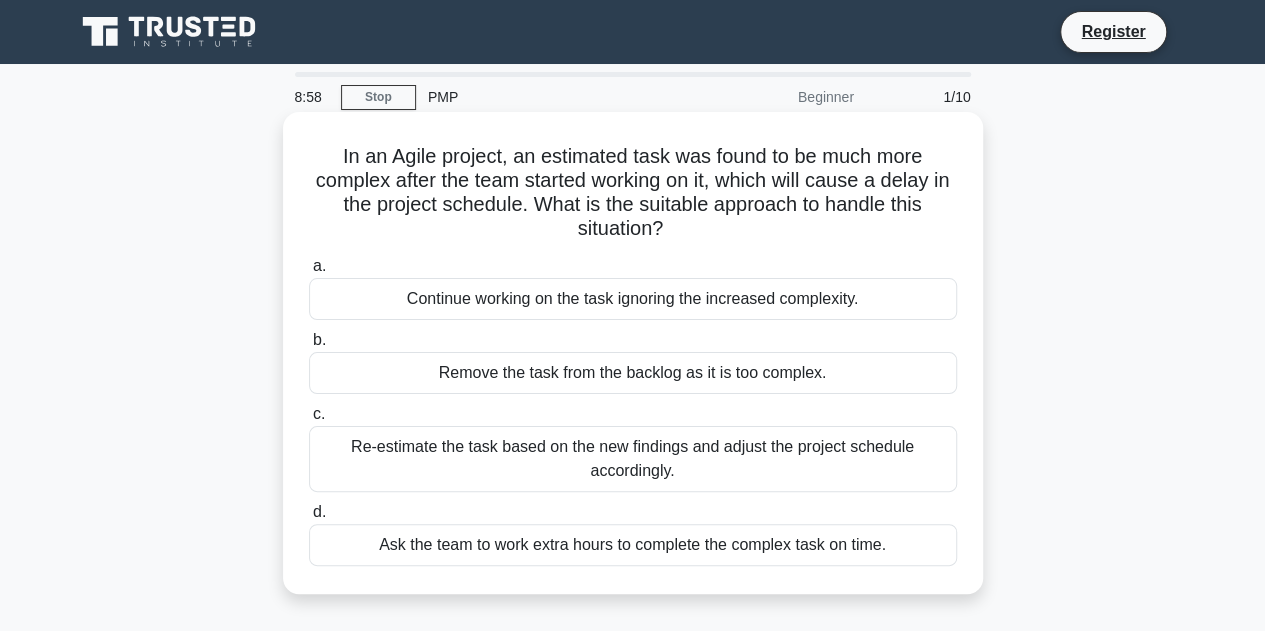 click on "Re-estimate the task based on the new findings and adjust the project schedule accordingly." at bounding box center [633, 459] 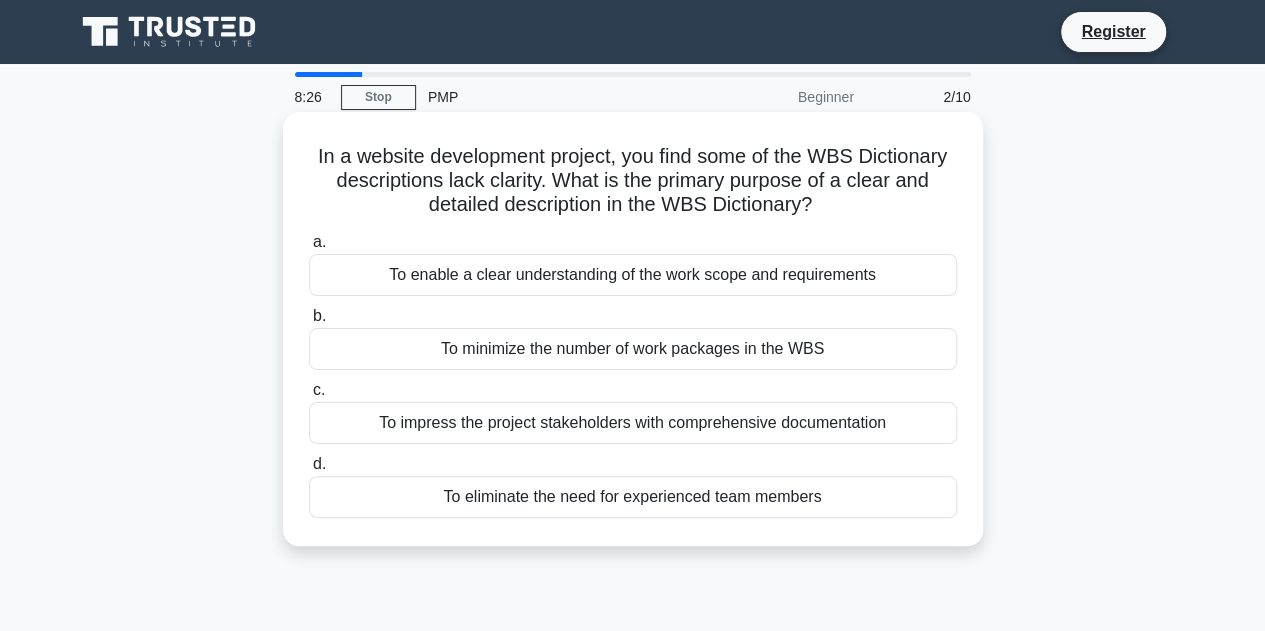 click on "To enable a clear understanding of the work scope and requirements" at bounding box center [633, 275] 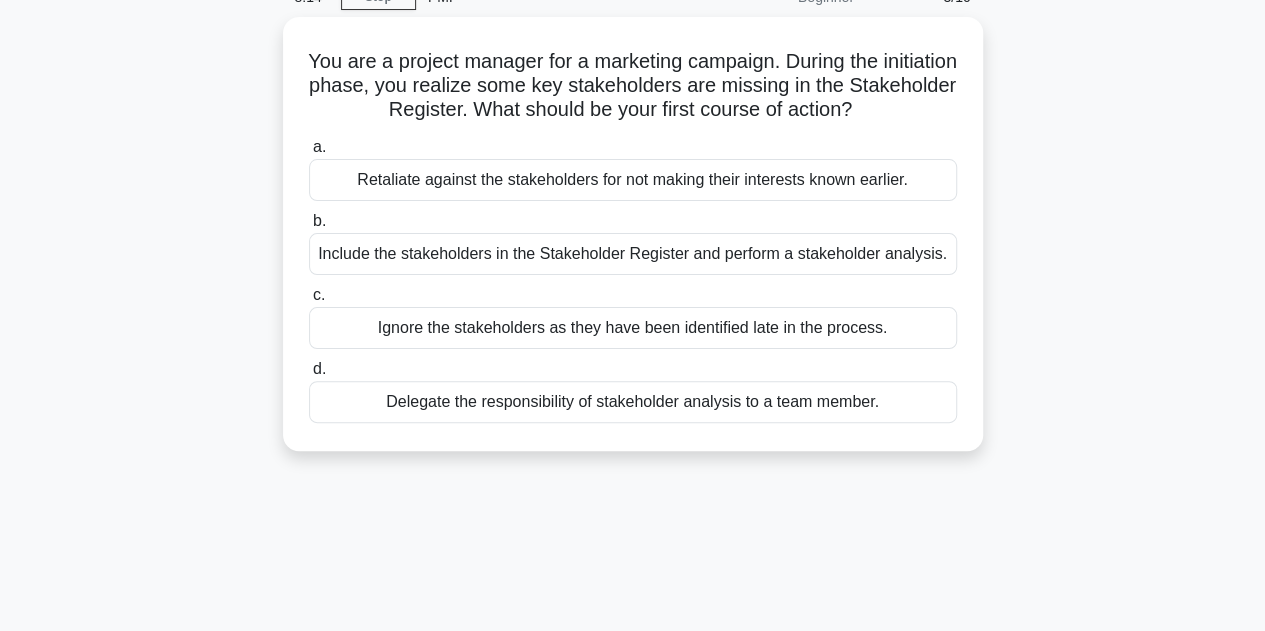 scroll, scrollTop: 0, scrollLeft: 0, axis: both 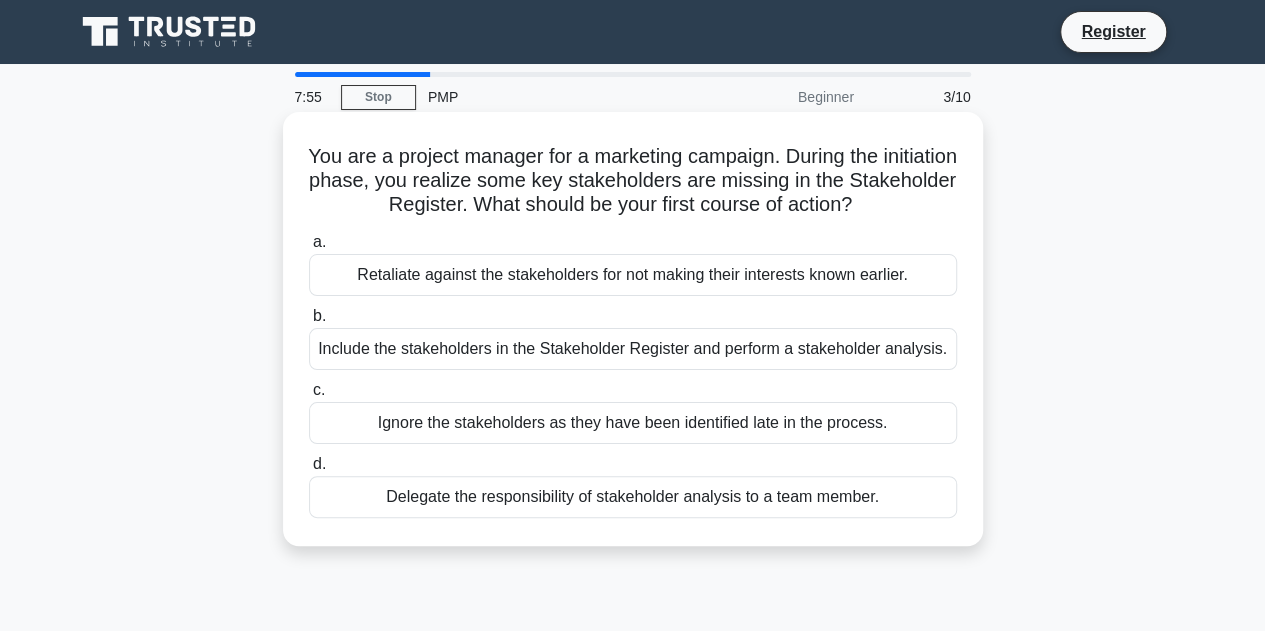 click on "Include the stakeholders in the Stakeholder Register and perform a stakeholder analysis." at bounding box center (633, 349) 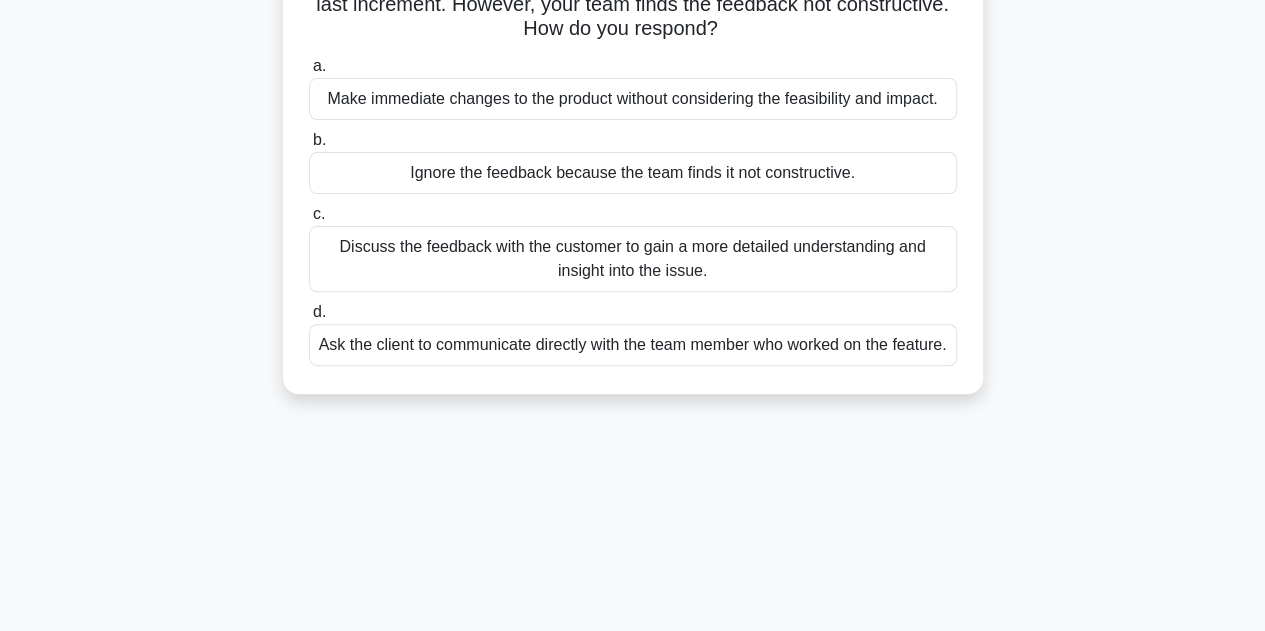 click on "Discuss the feedback with the customer to gain a more detailed understanding and insight into the issue." at bounding box center [633, 259] 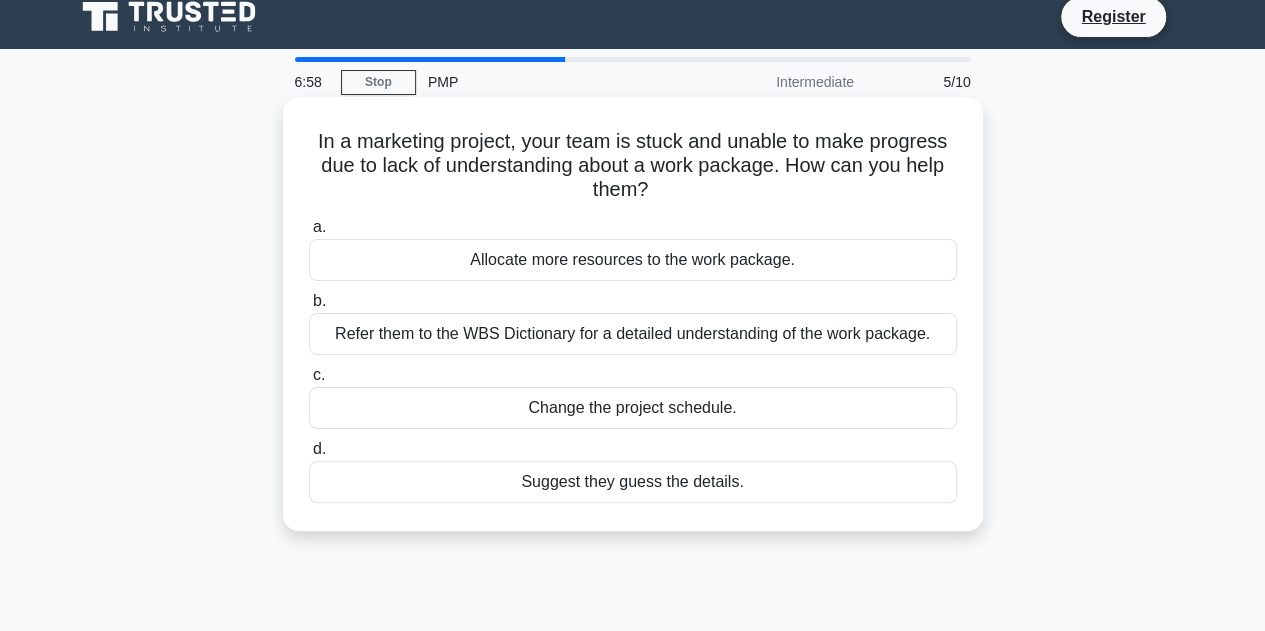scroll, scrollTop: 0, scrollLeft: 0, axis: both 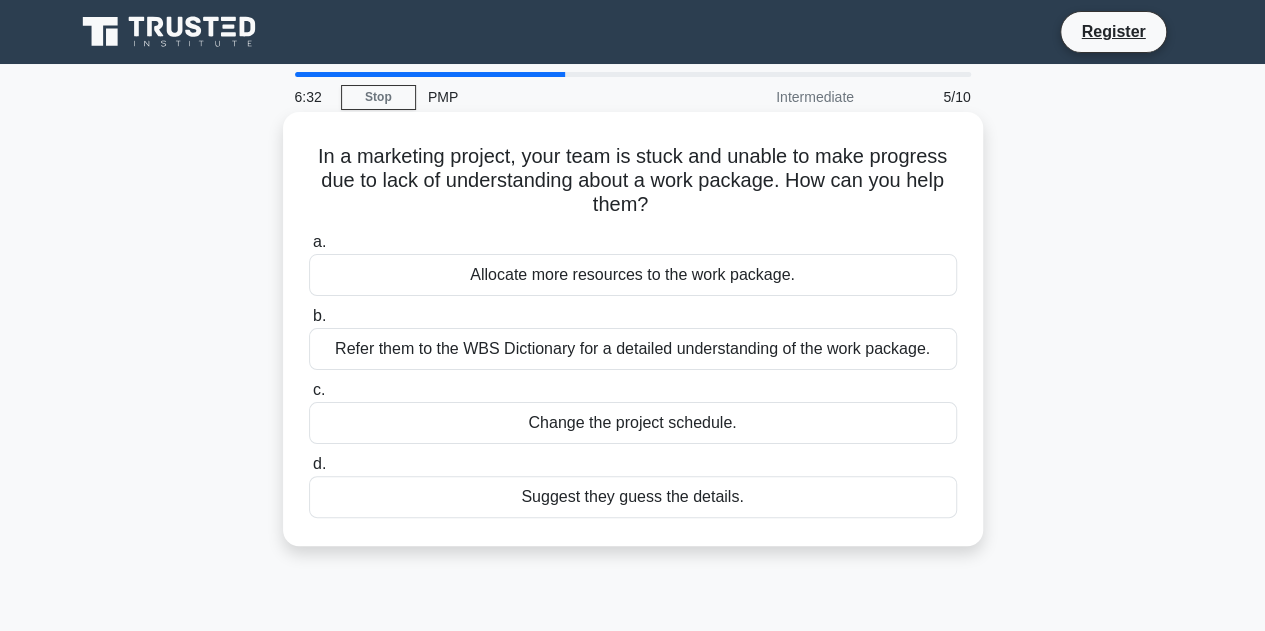 click on "Refer them to the WBS Dictionary for a detailed understanding of the work package." at bounding box center [633, 349] 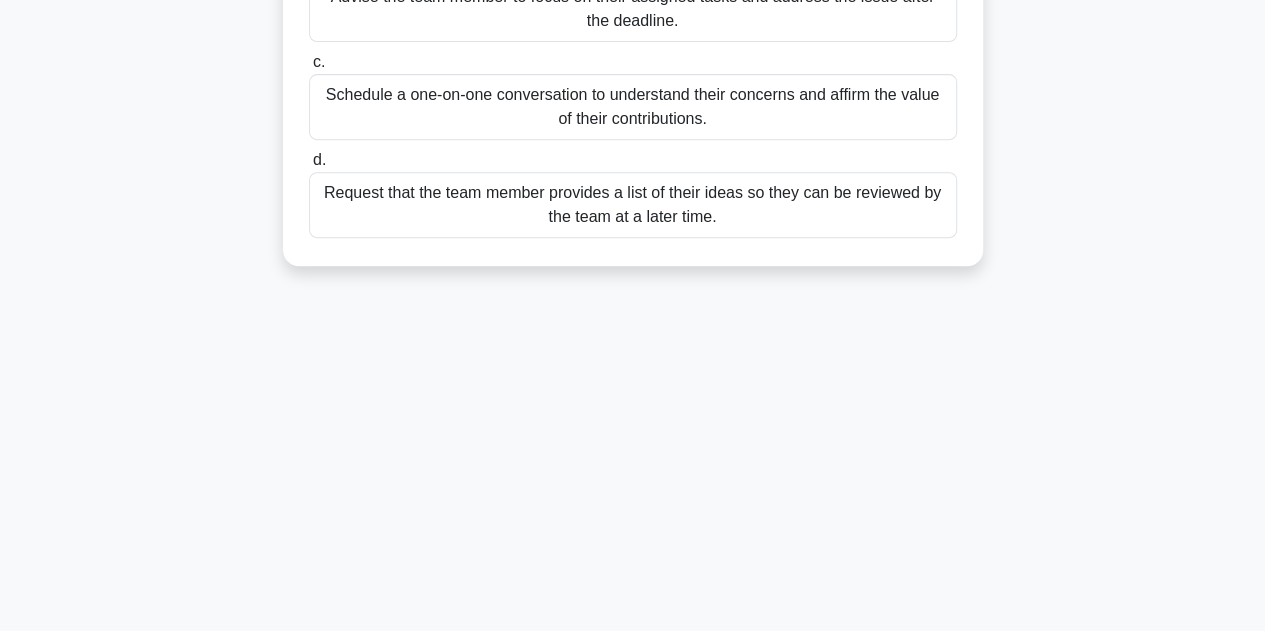 click on "Schedule a one-on-one conversation to understand their concerns and affirm the value of their contributions." at bounding box center (633, 107) 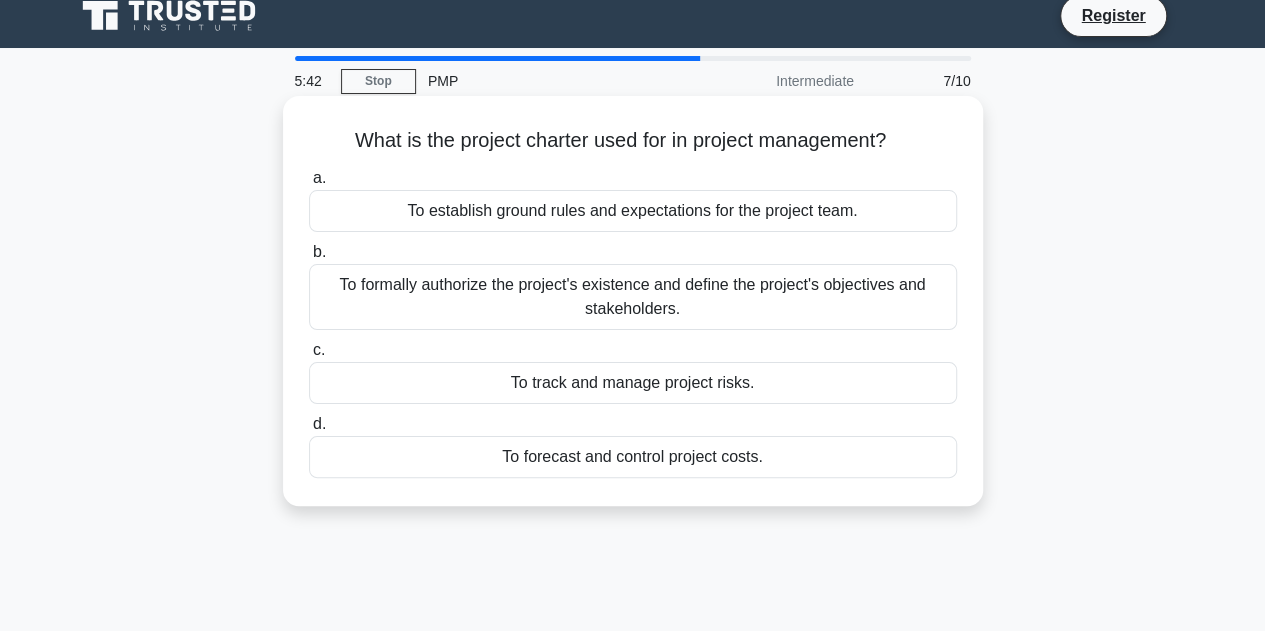 scroll, scrollTop: 0, scrollLeft: 0, axis: both 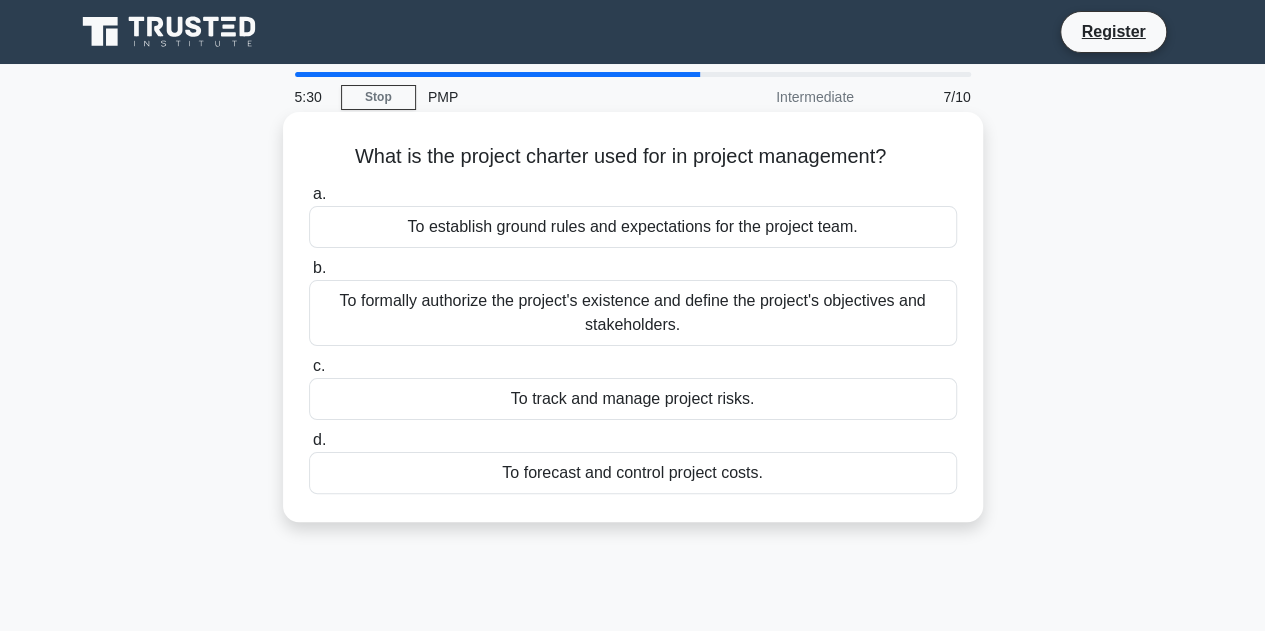 click on "To formally authorize the project's existence and define the project's objectives and stakeholders." at bounding box center (633, 313) 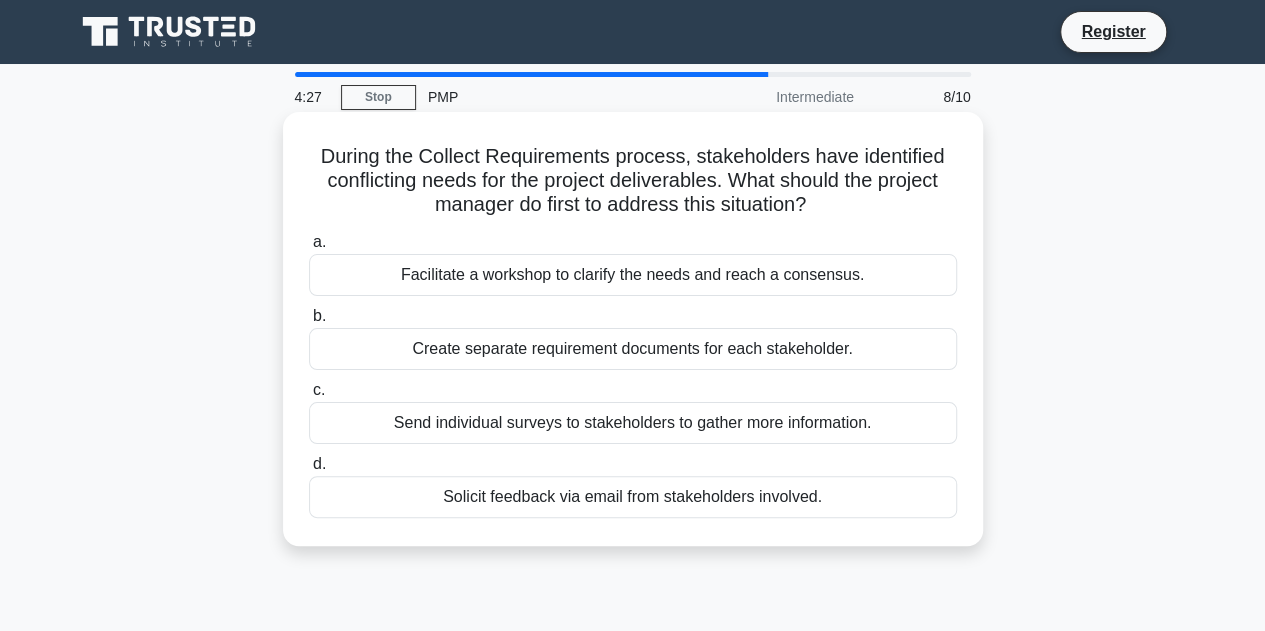 click on "Solicit feedback via email from stakeholders involved." at bounding box center [633, 497] 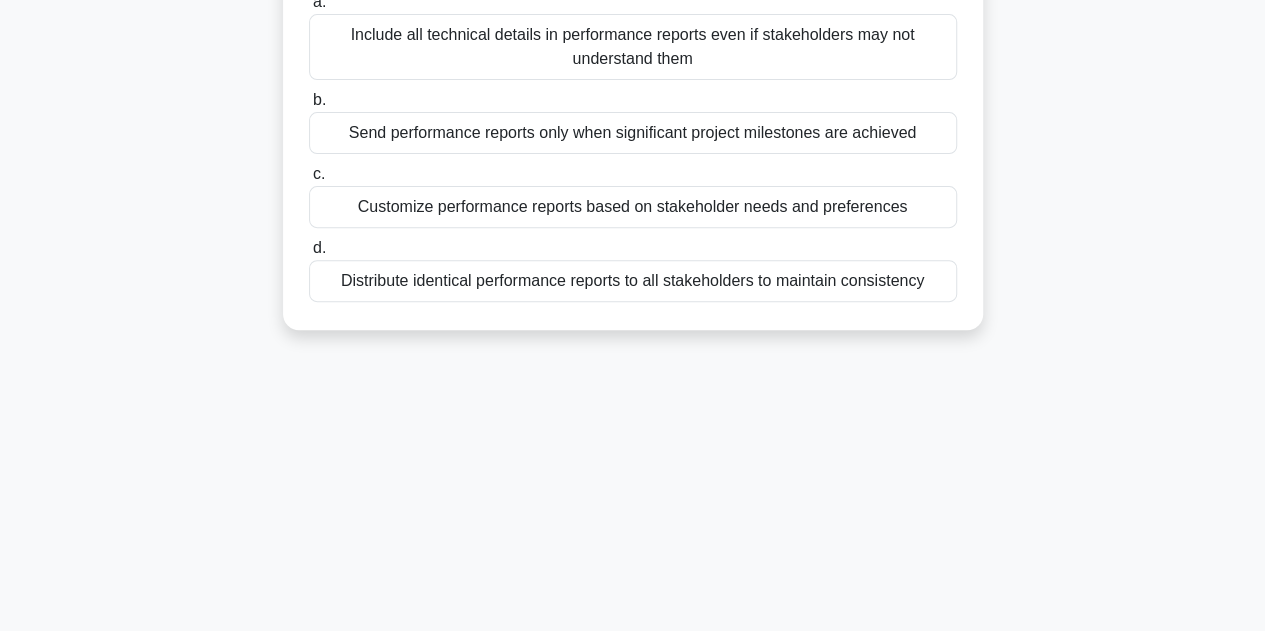 scroll, scrollTop: 300, scrollLeft: 0, axis: vertical 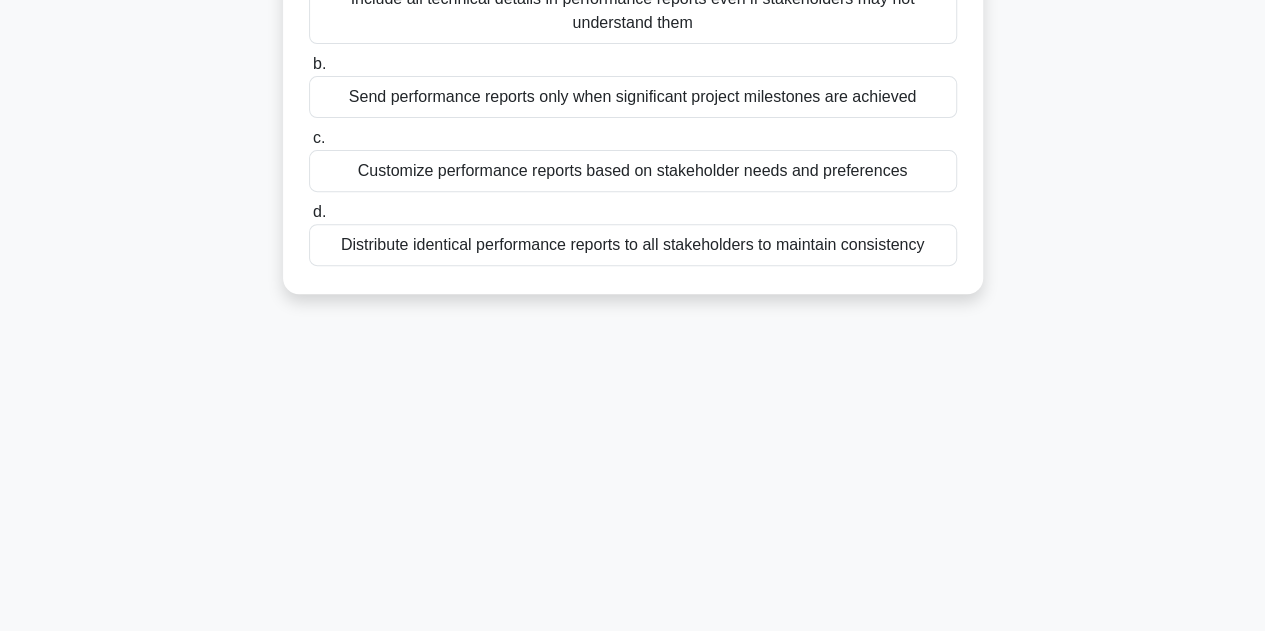 click on "Customize performance reports based on stakeholder needs and preferences" at bounding box center (633, 171) 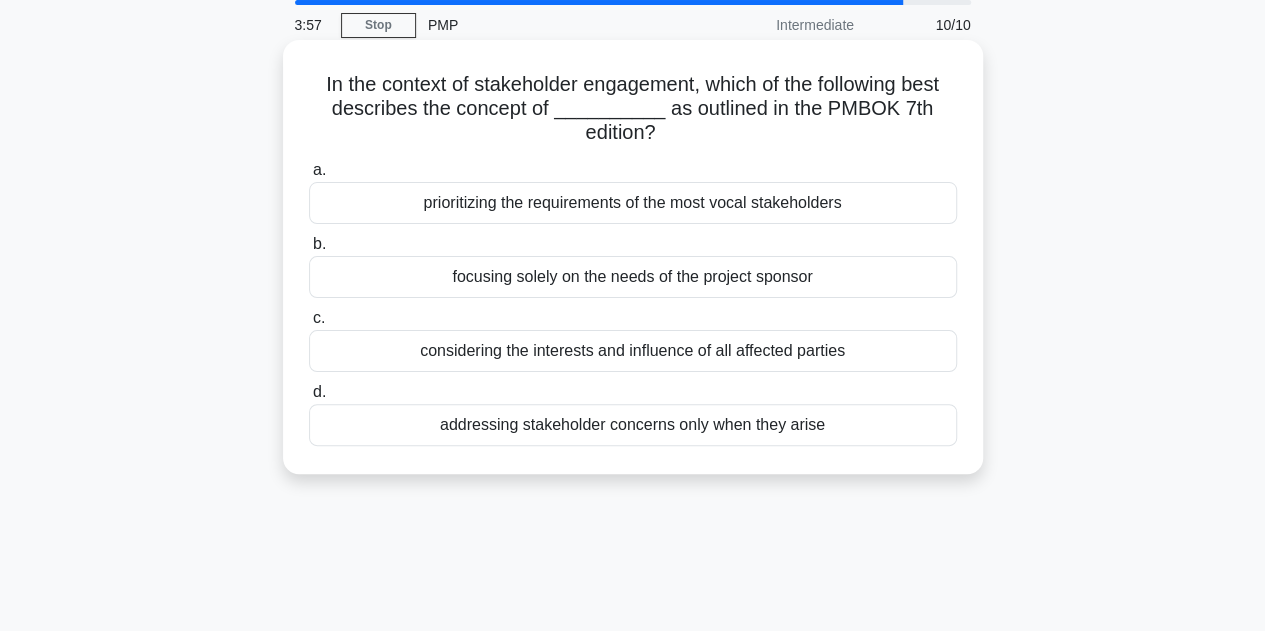 scroll, scrollTop: 0, scrollLeft: 0, axis: both 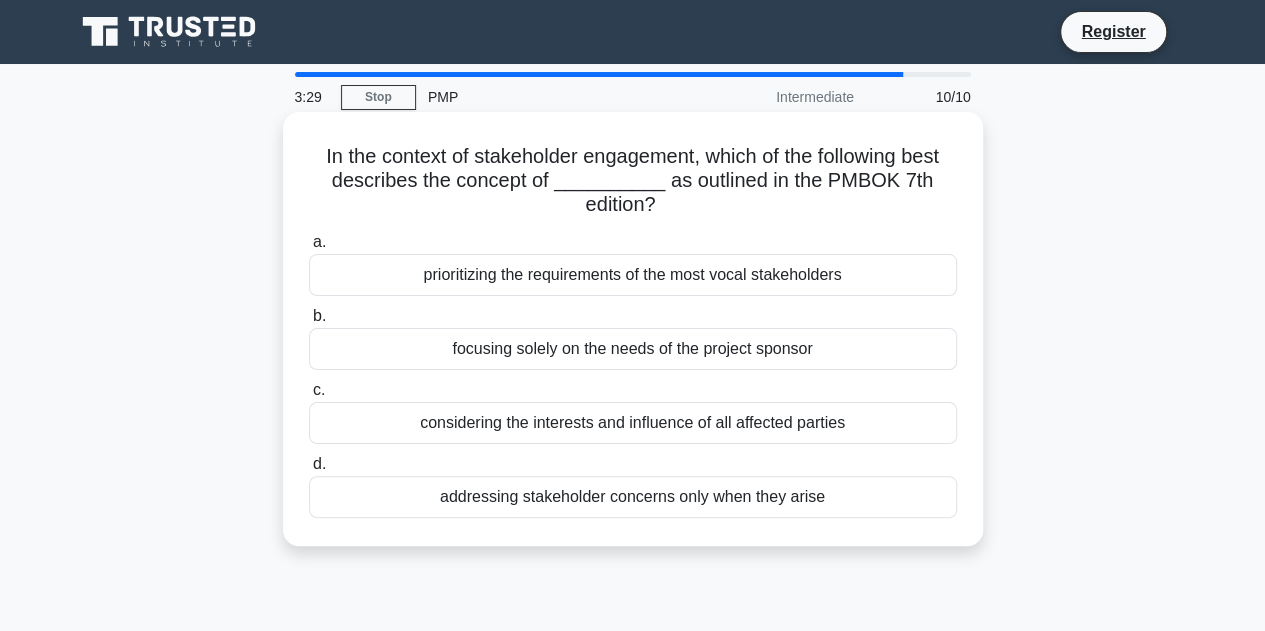 click on "considering the interests and influence of all affected parties" at bounding box center (633, 423) 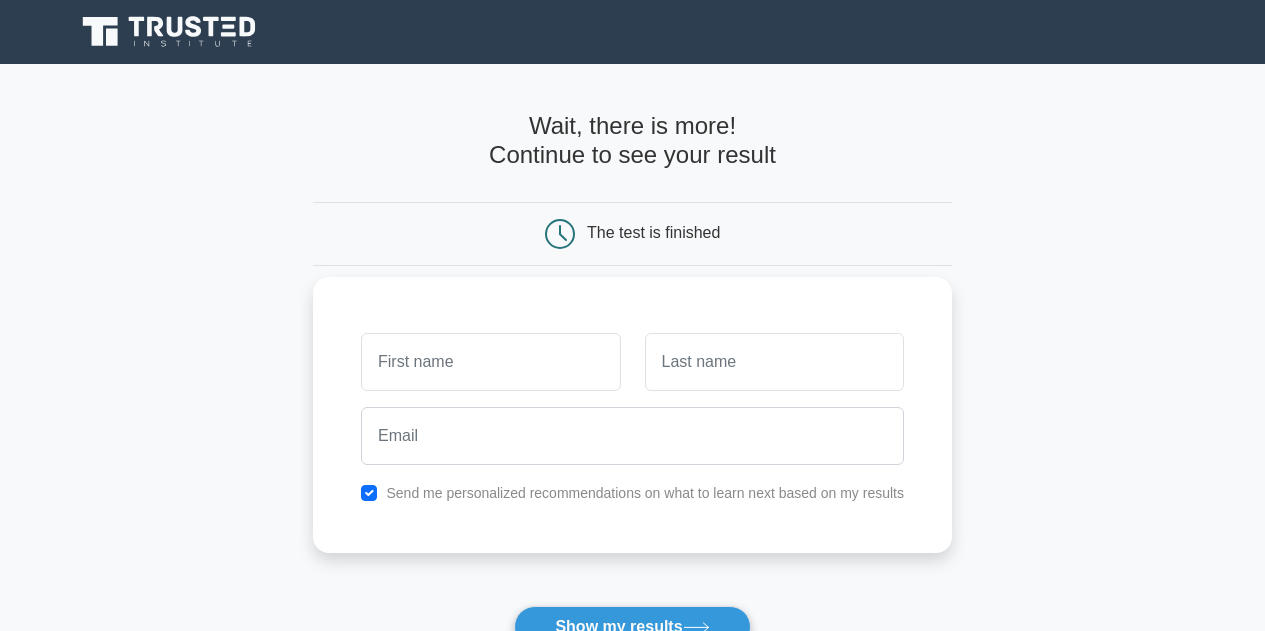 scroll, scrollTop: 0, scrollLeft: 0, axis: both 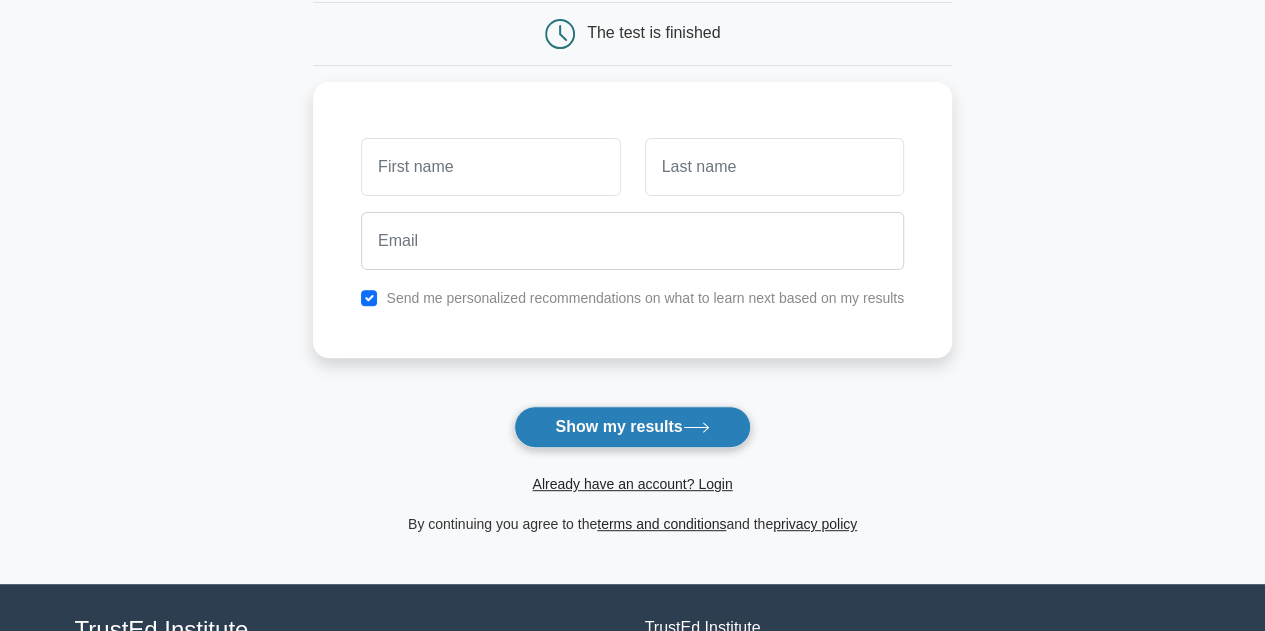 click on "Show my results" at bounding box center [632, 427] 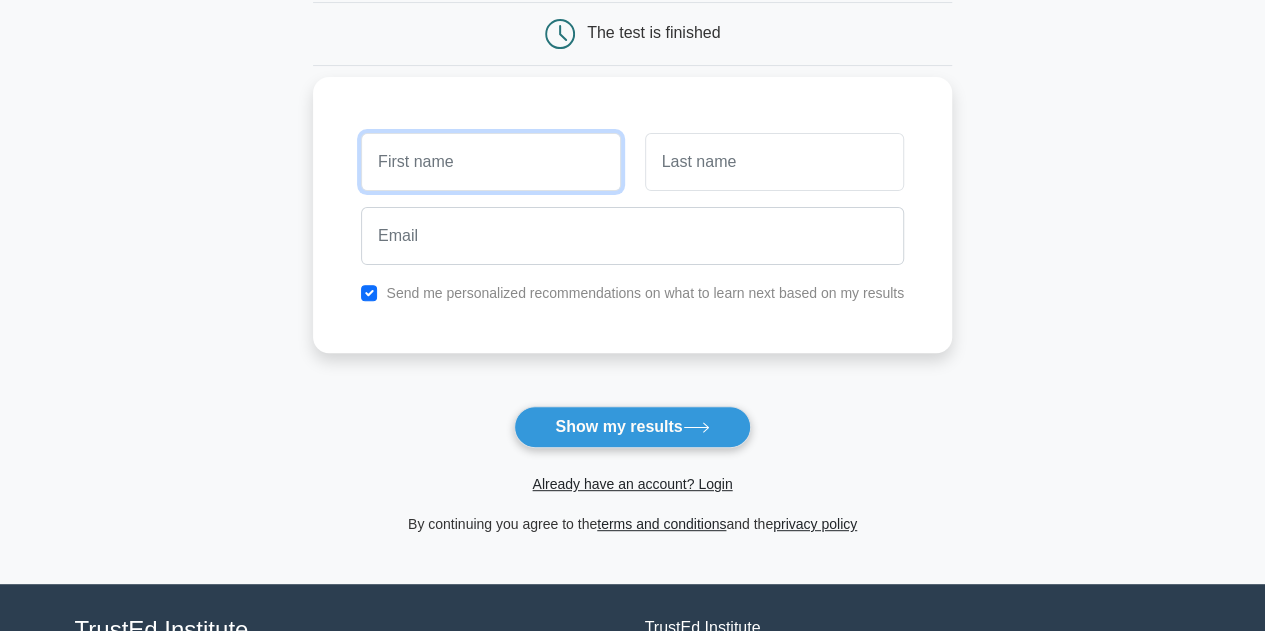 click at bounding box center (490, 162) 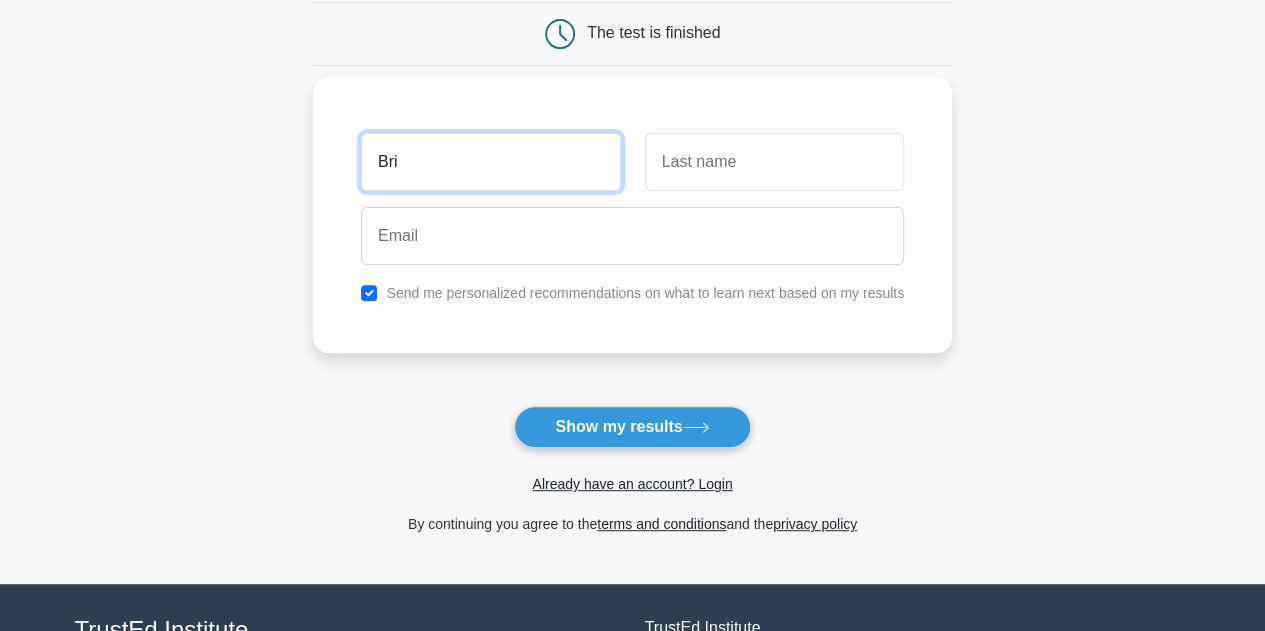 type on "Bri" 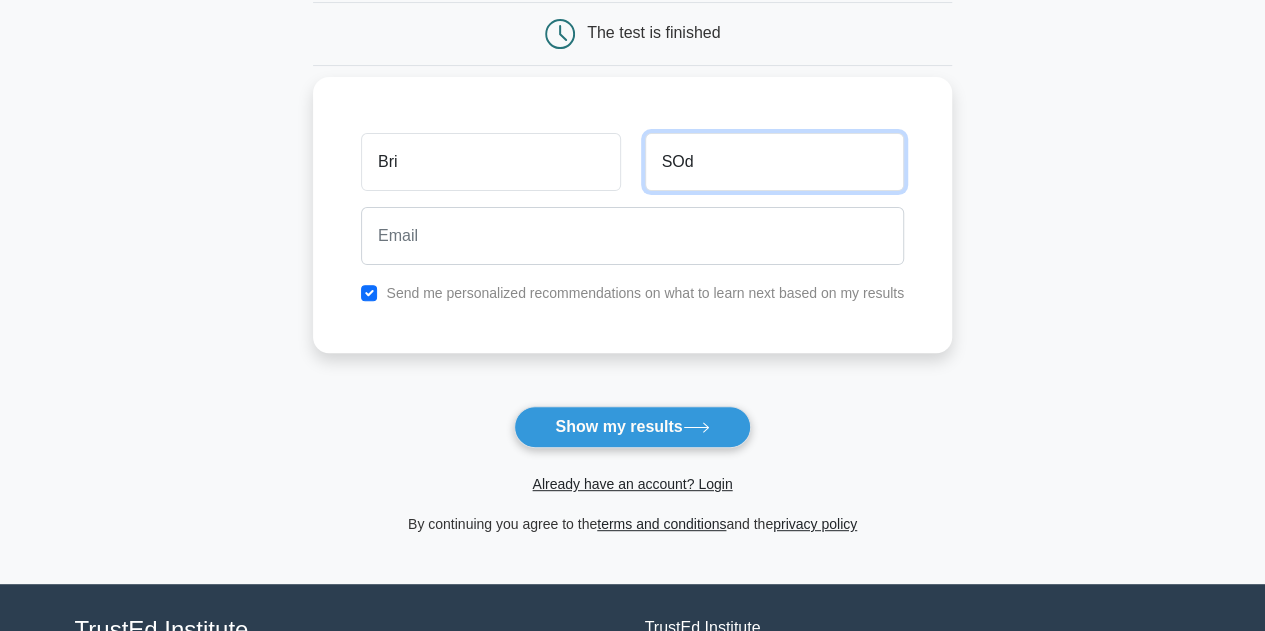 type on "SOd" 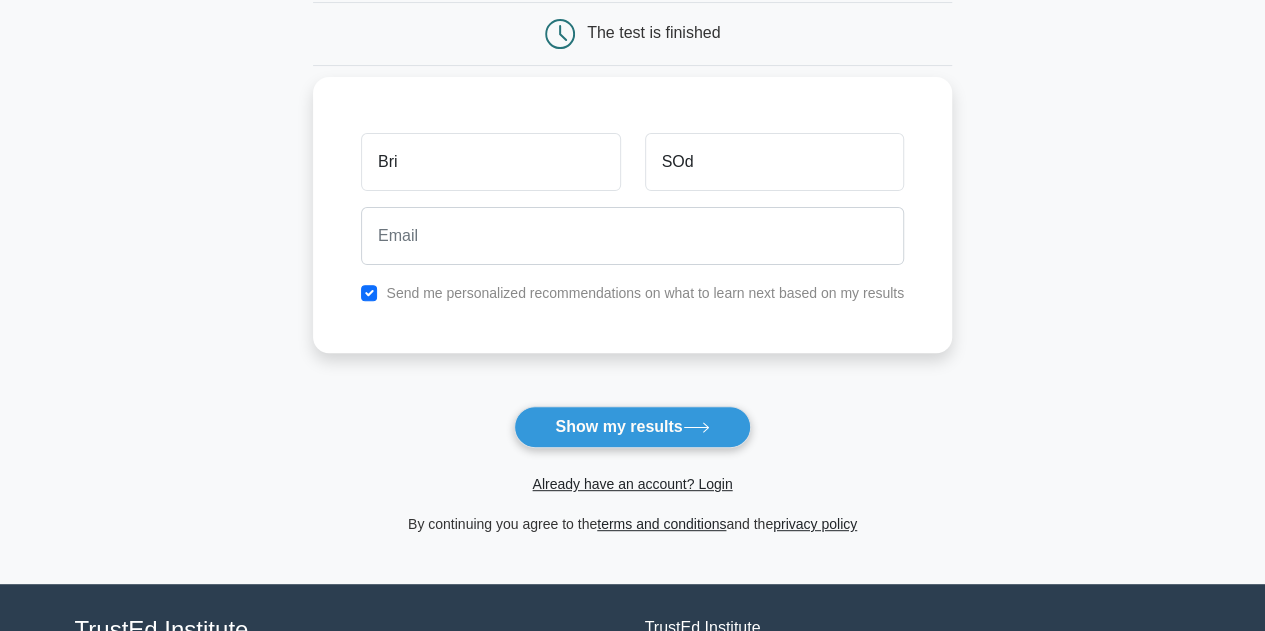 click on "Send me personalized recommendations on what to learn next based on my results" at bounding box center (645, 293) 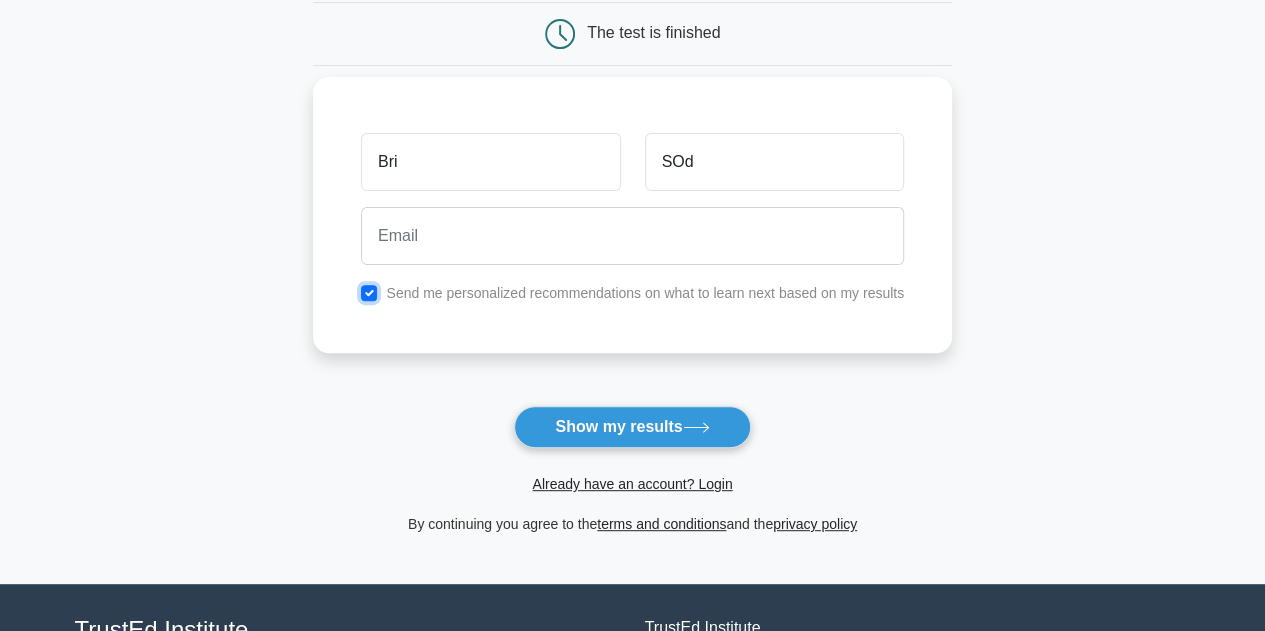 click at bounding box center [369, 293] 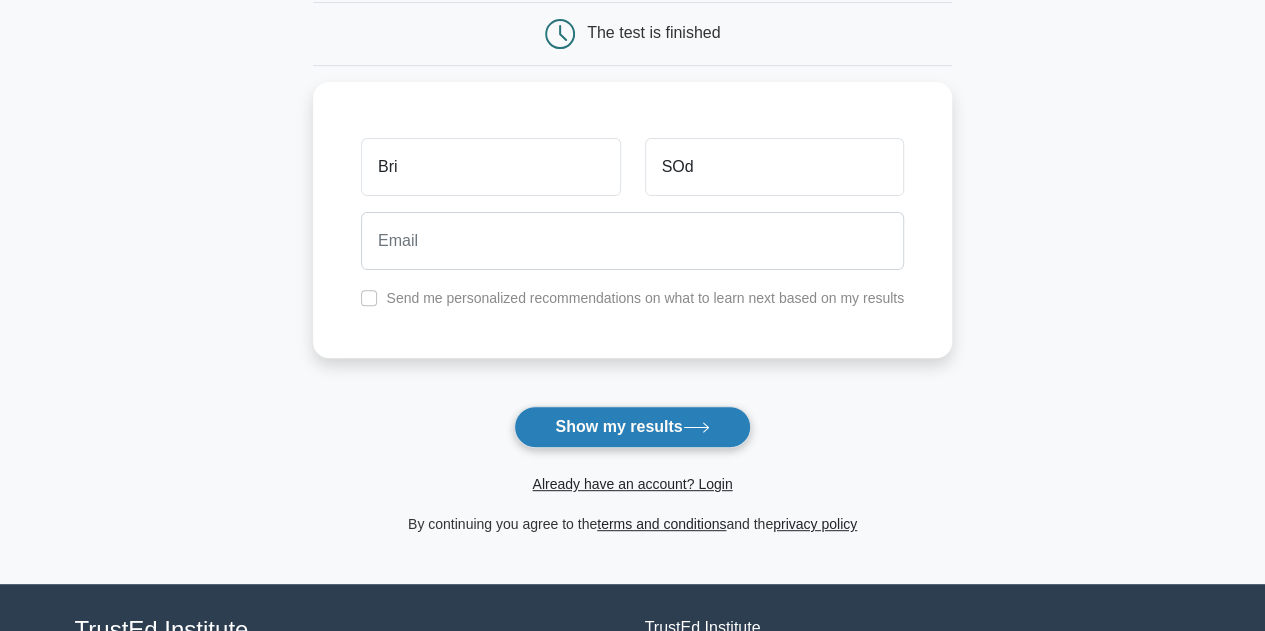 click on "Show my results" at bounding box center (632, 427) 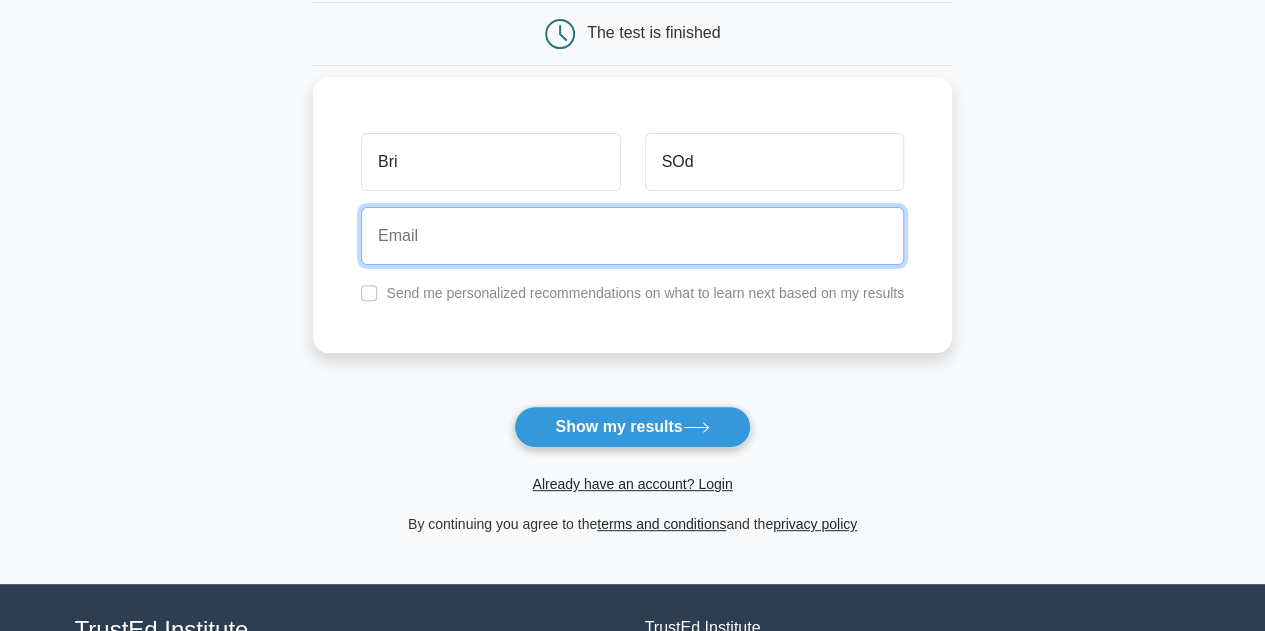 click at bounding box center (632, 236) 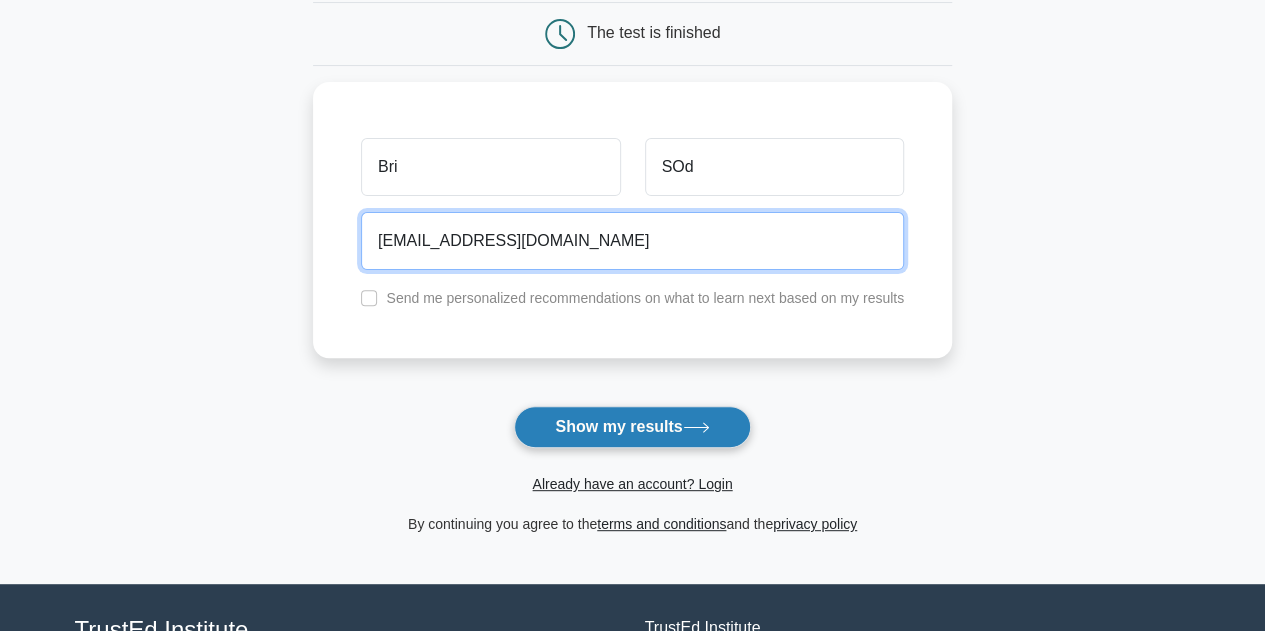 type on "[EMAIL_ADDRESS][DOMAIN_NAME]" 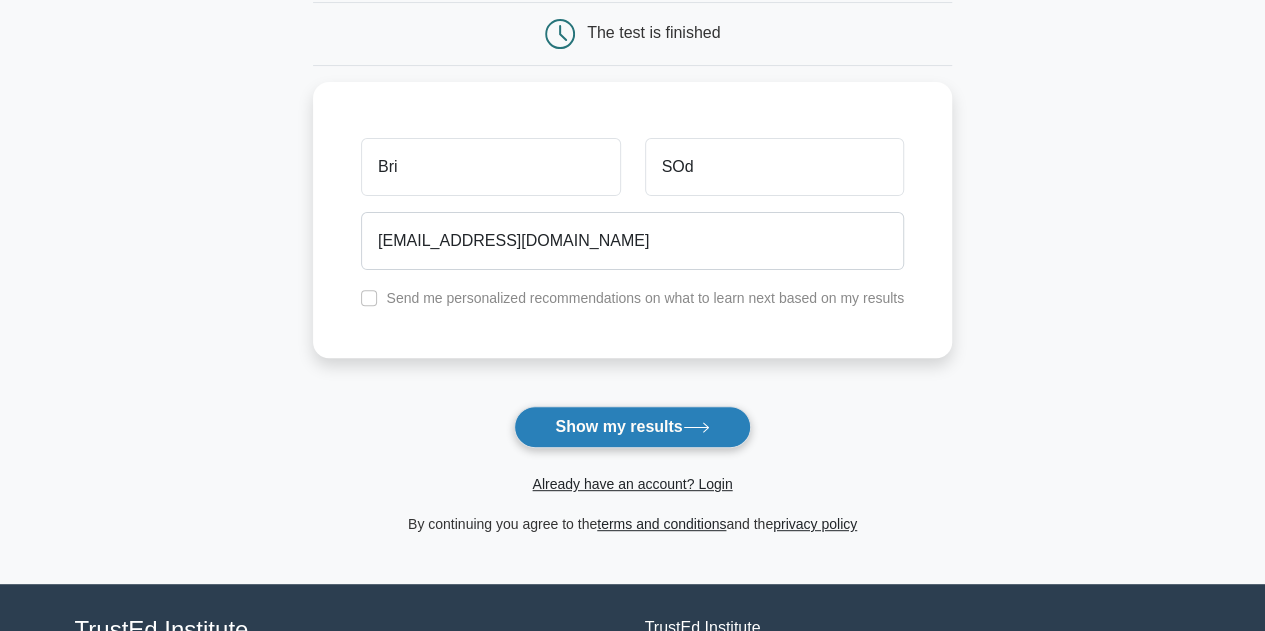 click on "Show my results" at bounding box center (632, 427) 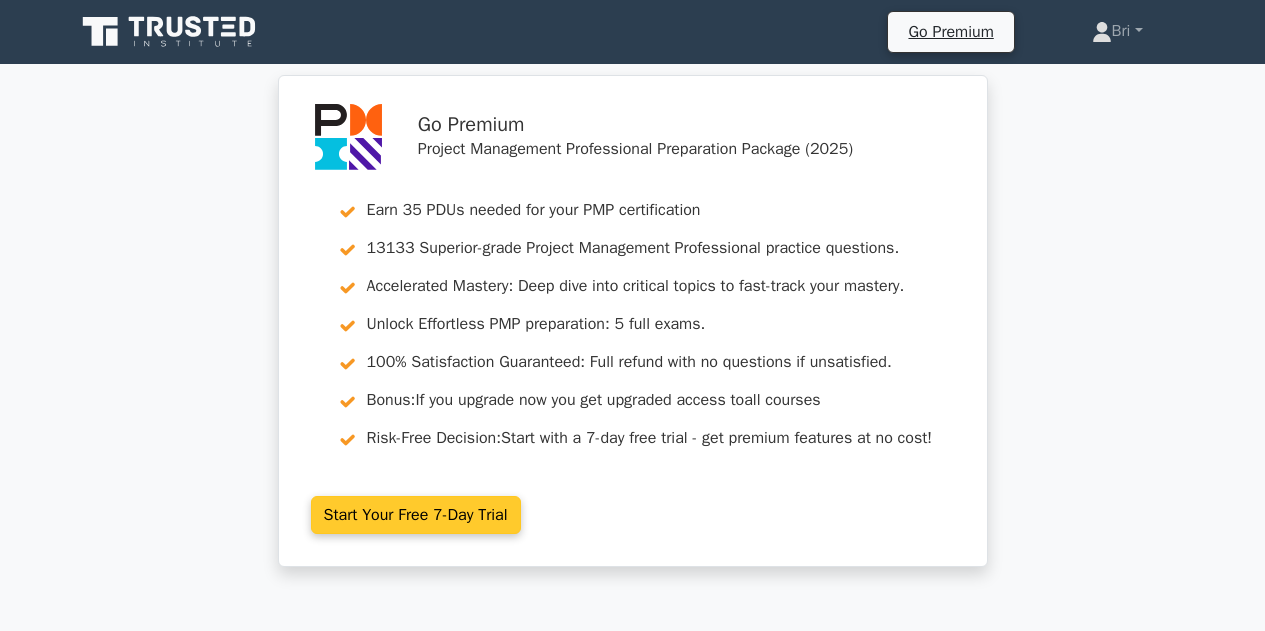 scroll, scrollTop: 0, scrollLeft: 0, axis: both 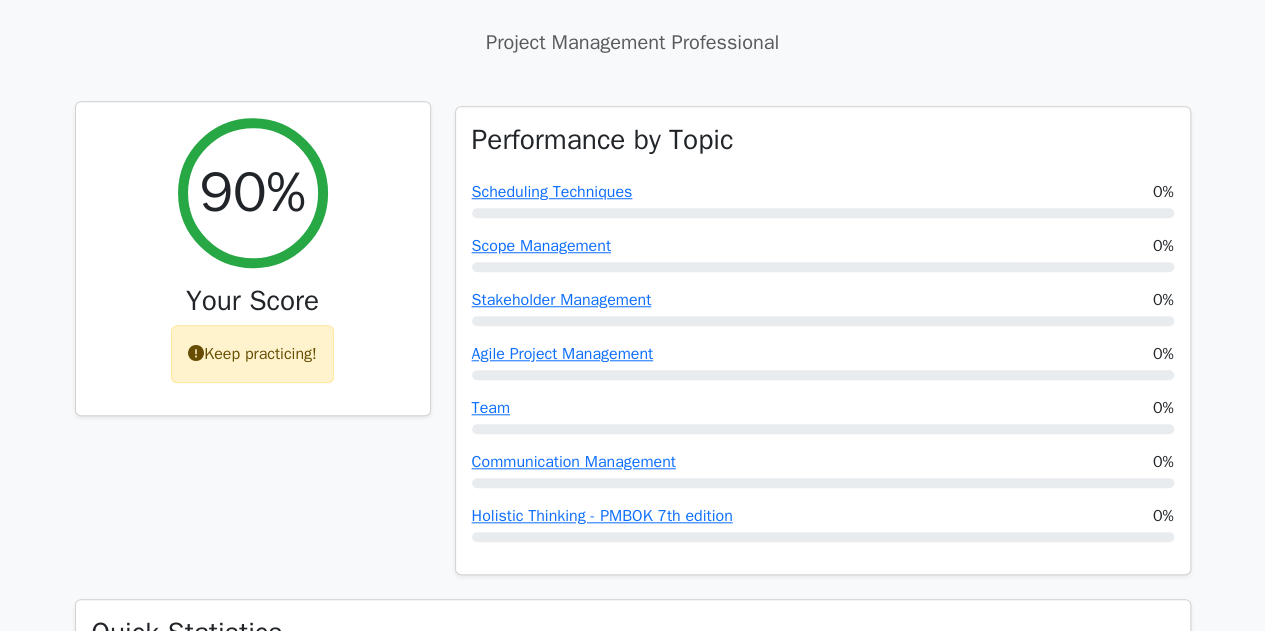 click on "Keep practicing!" at bounding box center [252, 354] 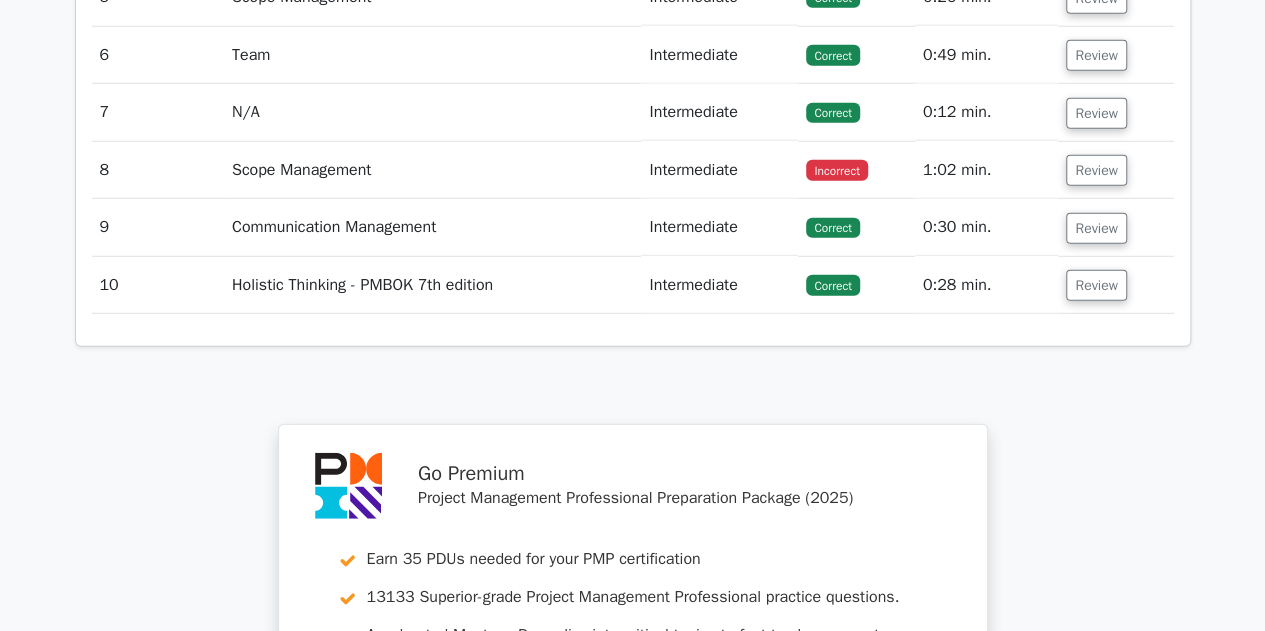 scroll, scrollTop: 2700, scrollLeft: 0, axis: vertical 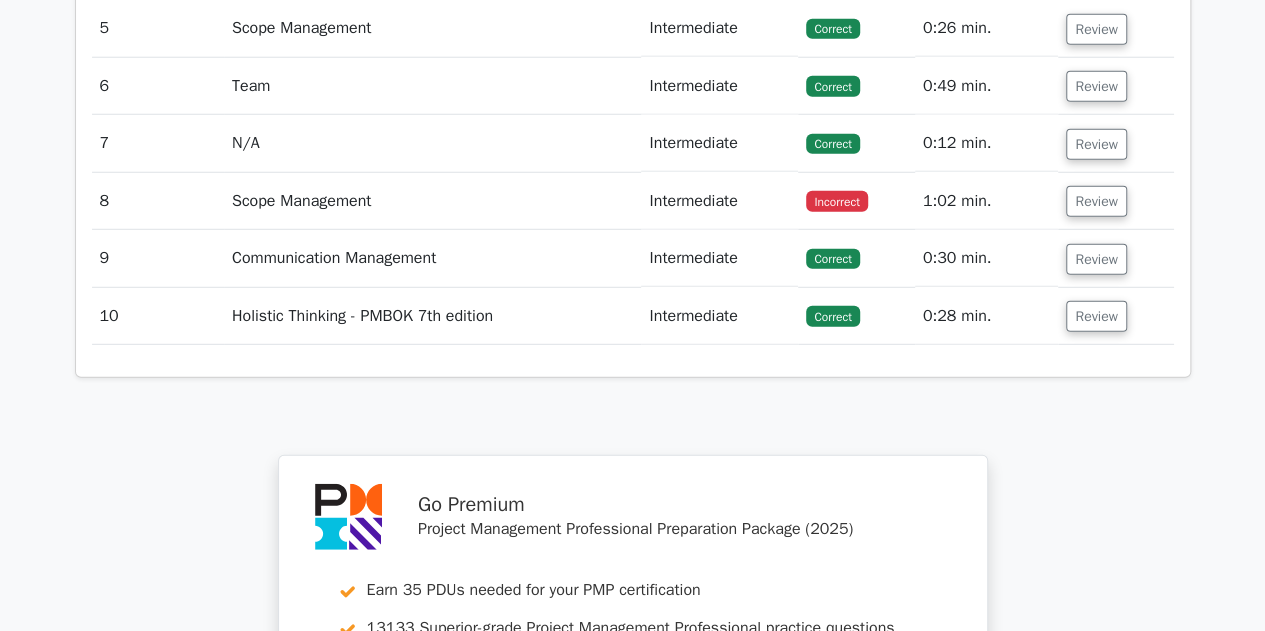 drag, startPoint x: 521, startPoint y: 171, endPoint x: 521, endPoint y: 195, distance: 24 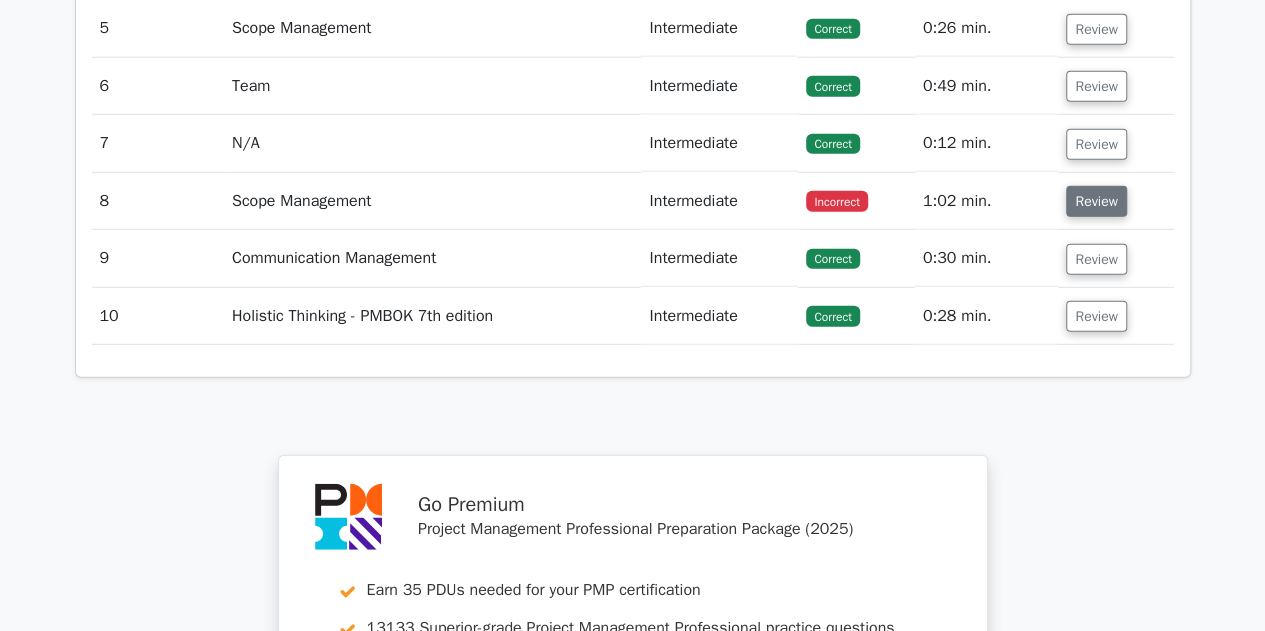 click on "Review" at bounding box center (1096, 201) 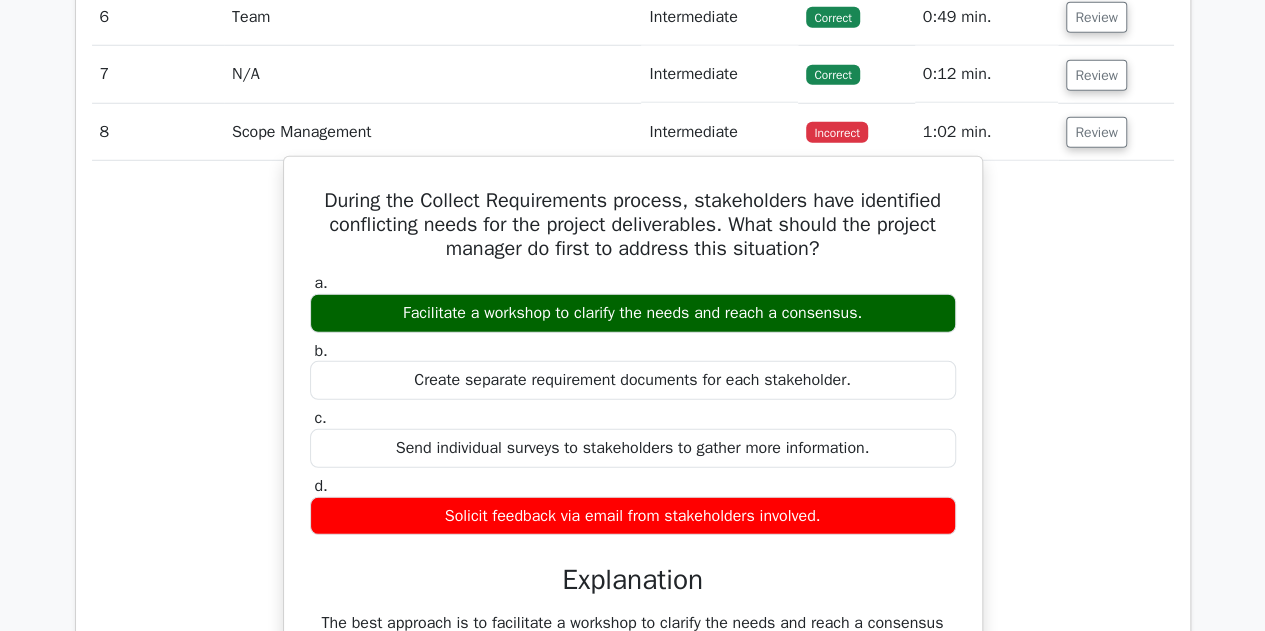 scroll, scrollTop: 2800, scrollLeft: 0, axis: vertical 